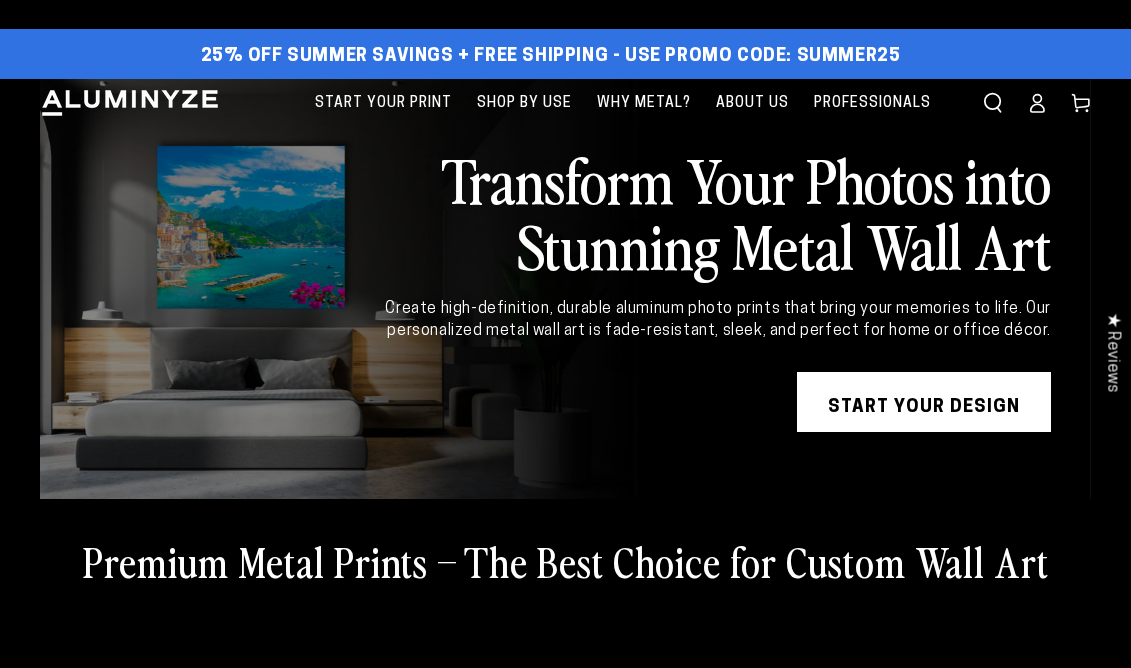 scroll, scrollTop: 0, scrollLeft: 0, axis: both 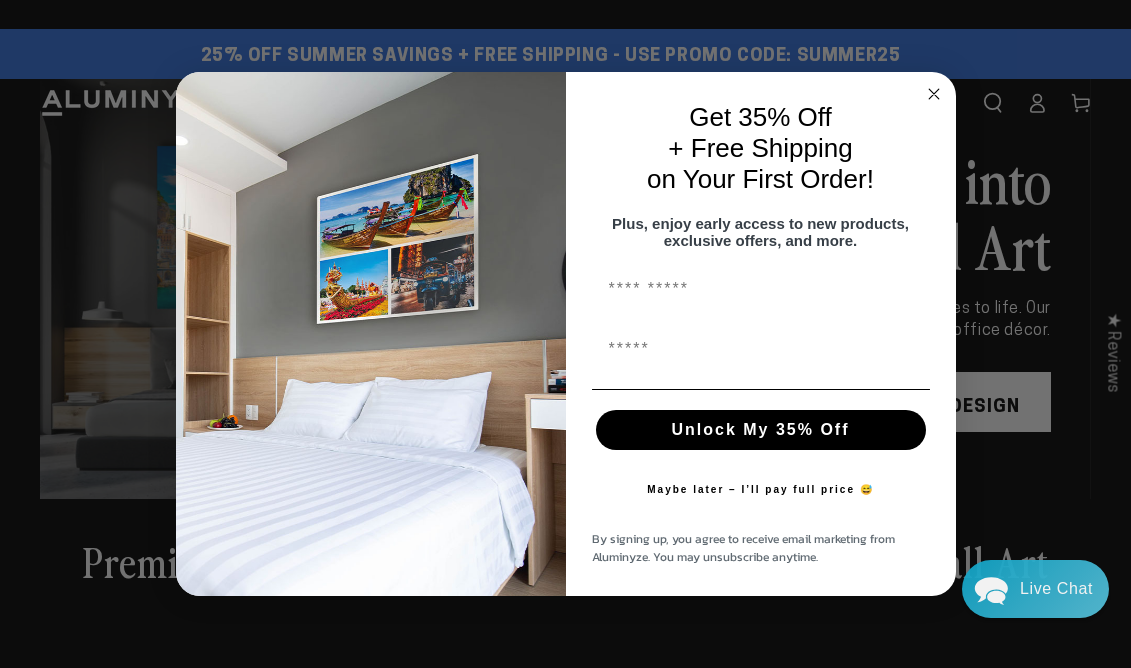 click on "First Name" at bounding box center [761, 289] 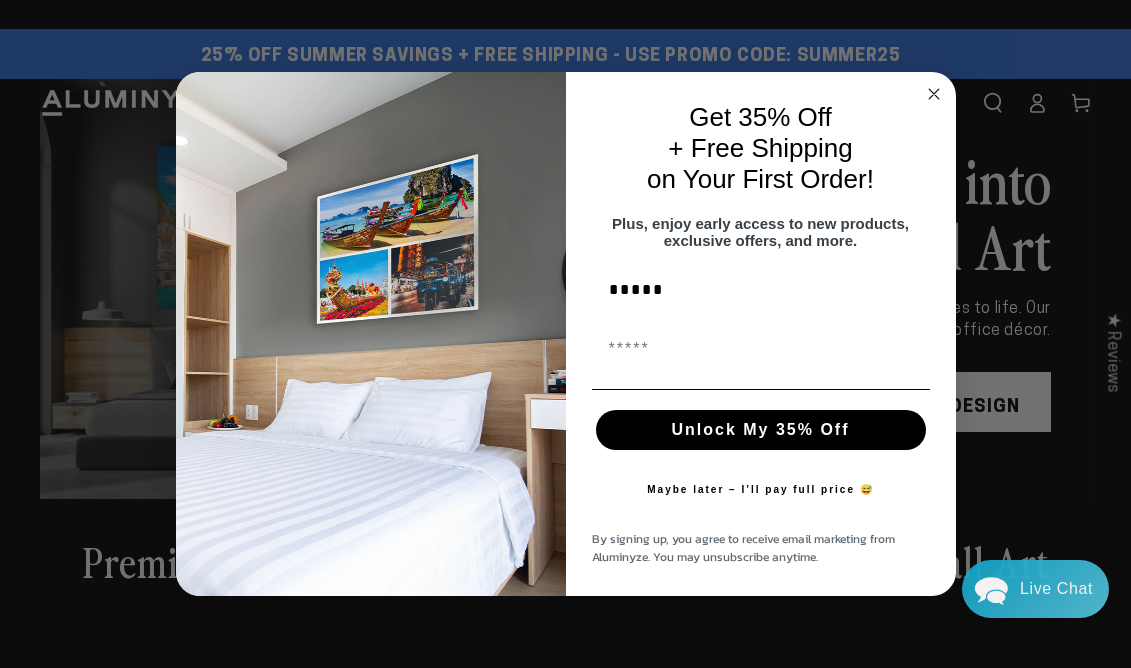 type on "**********" 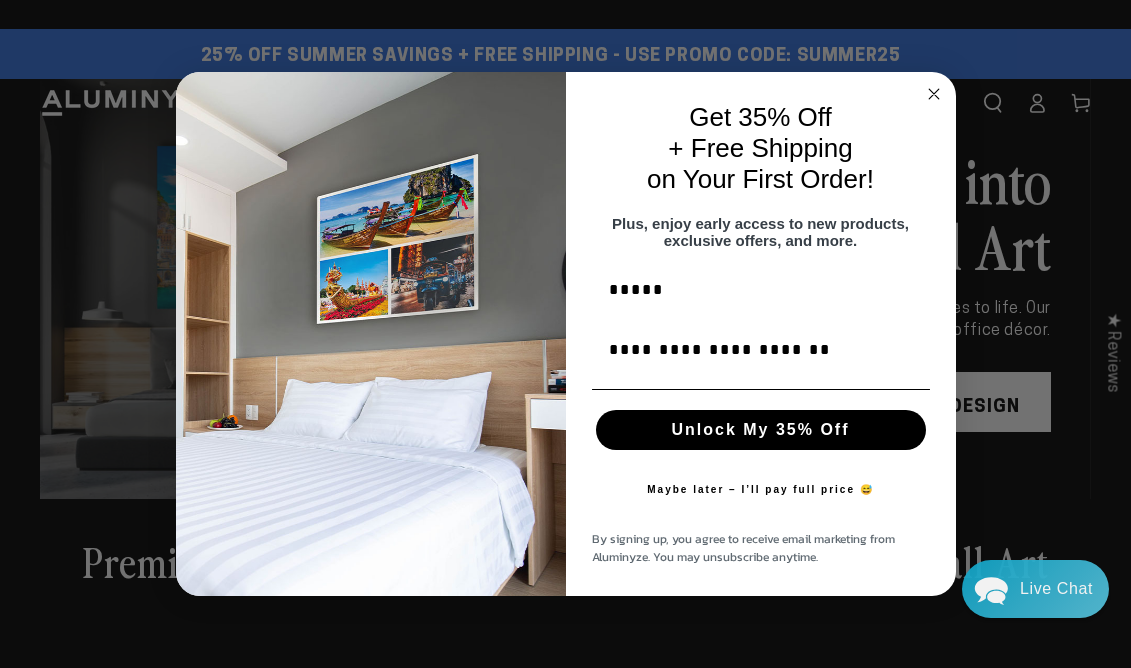 click on "Unlock My 35% Off" at bounding box center [761, 430] 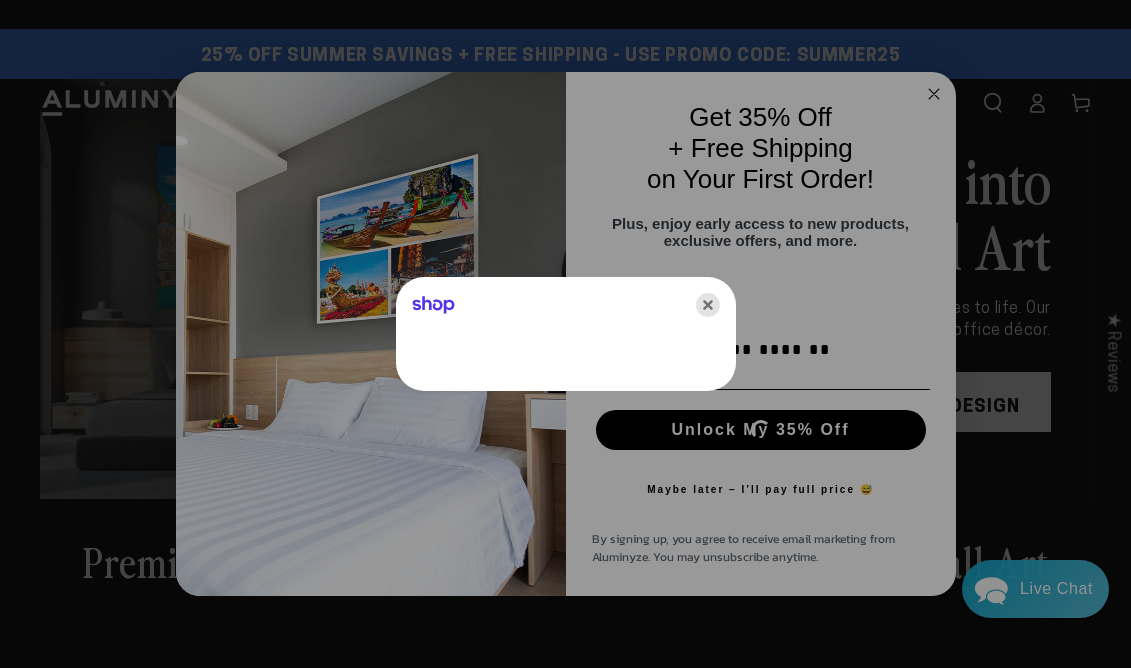 scroll, scrollTop: 0, scrollLeft: 0, axis: both 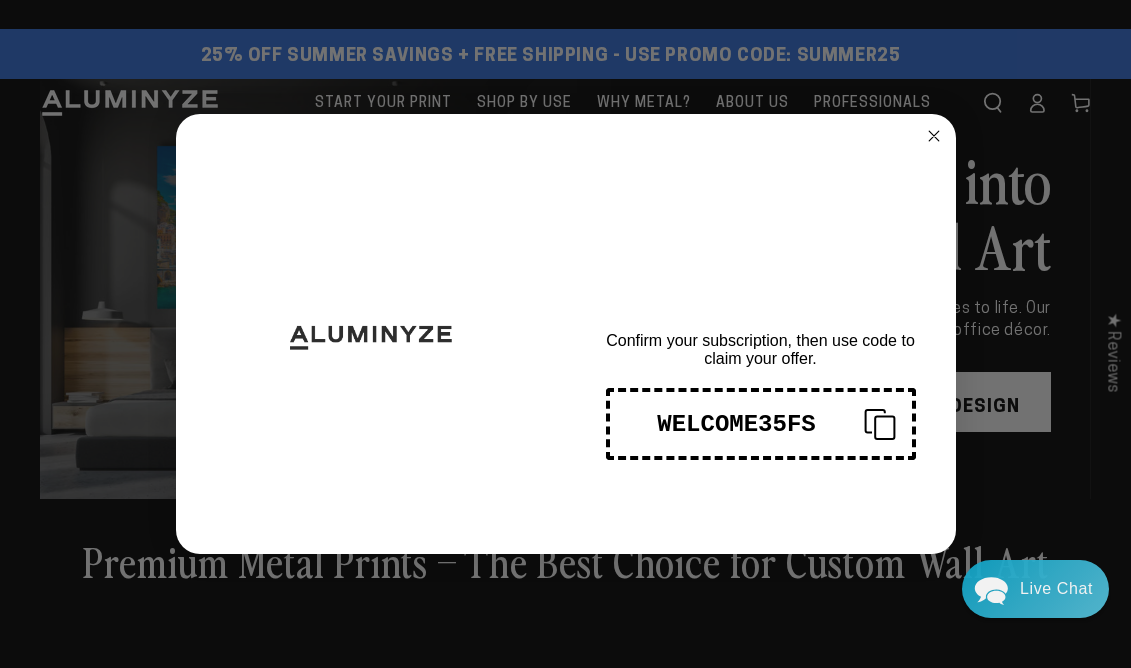 click 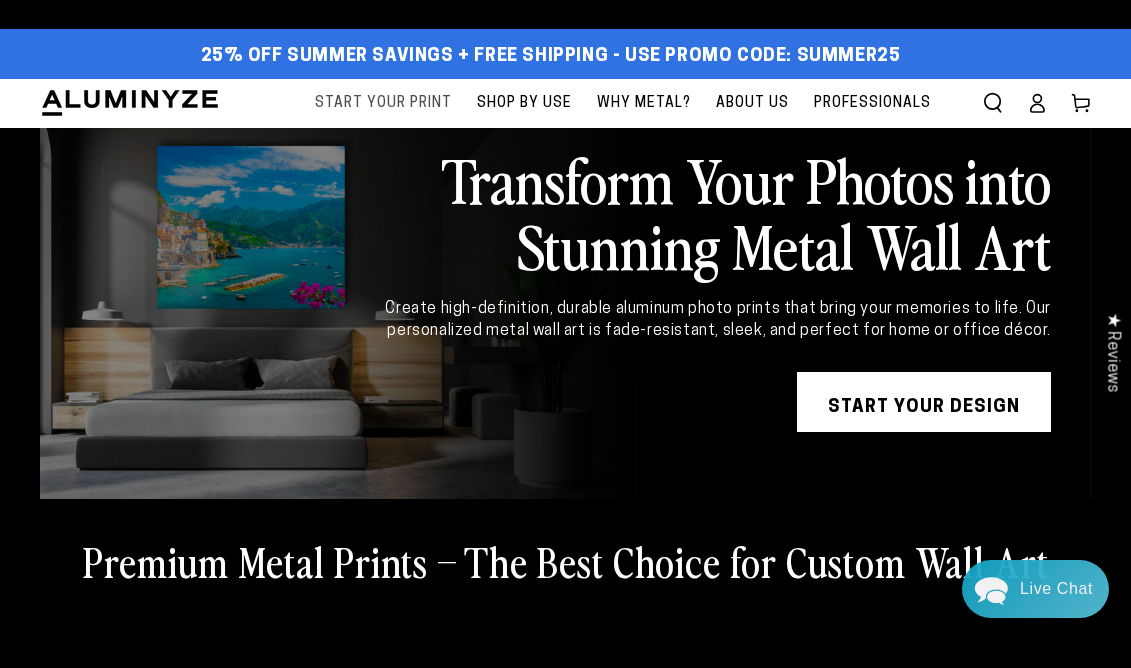 click on "Start Your Print" at bounding box center [383, 103] 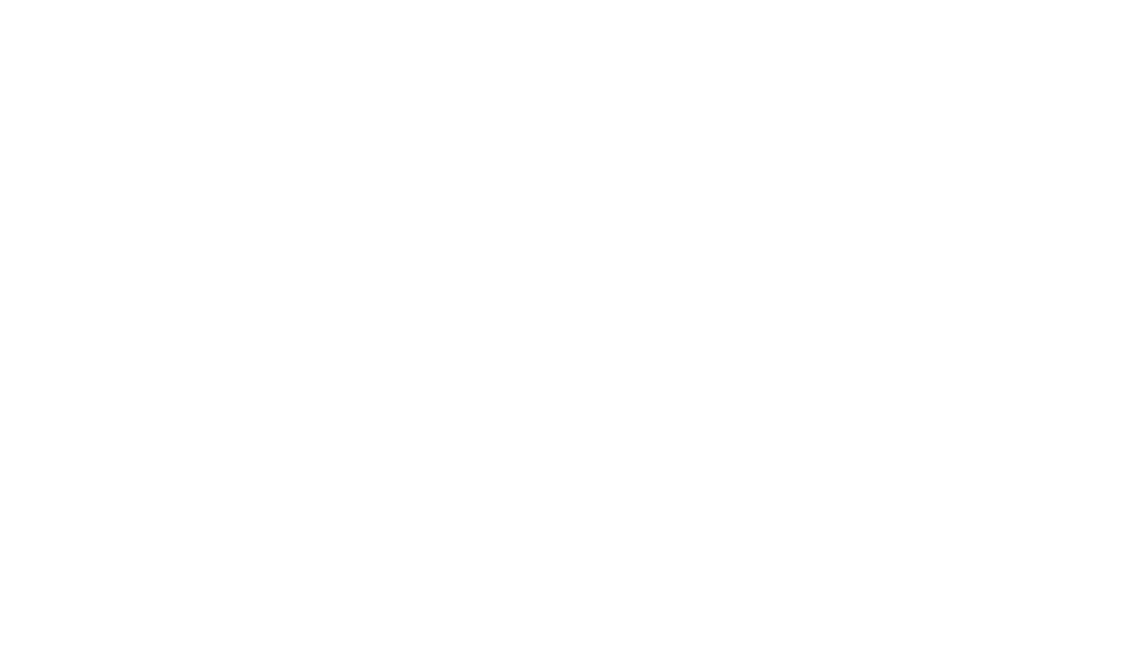 scroll, scrollTop: 0, scrollLeft: 0, axis: both 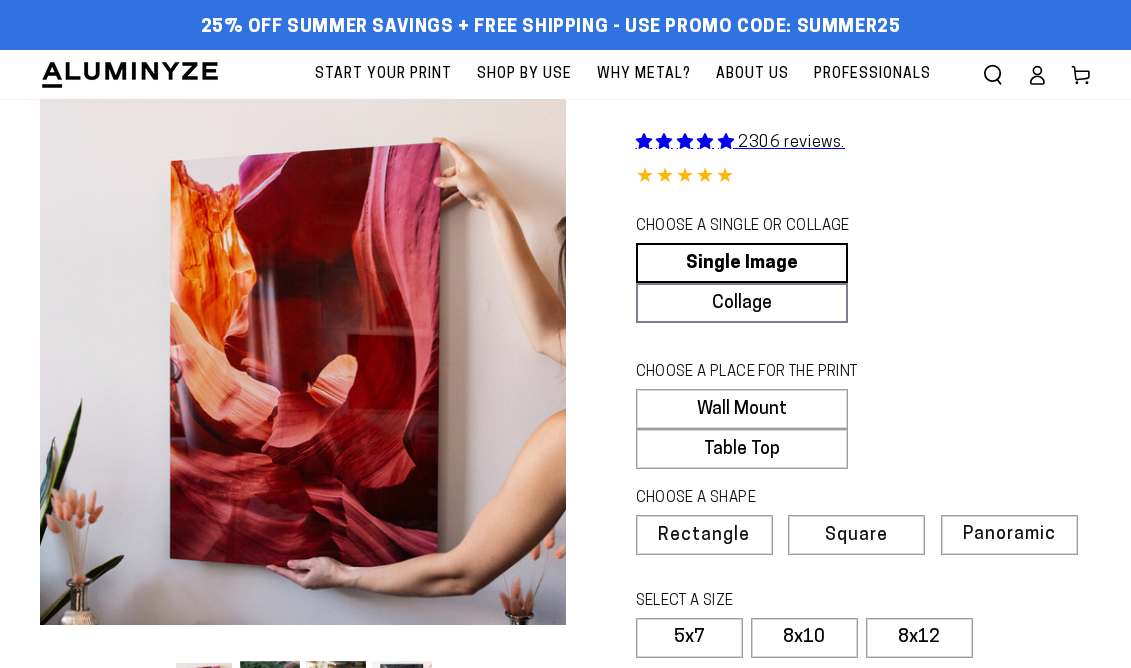 select on "**********" 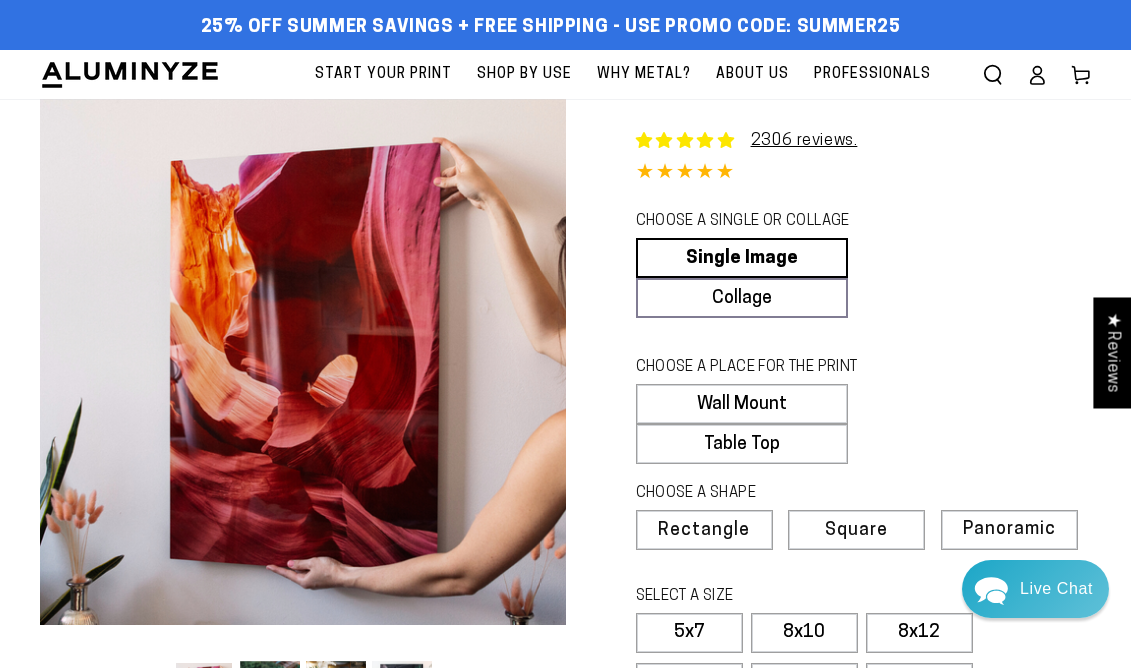 scroll, scrollTop: 0, scrollLeft: 0, axis: both 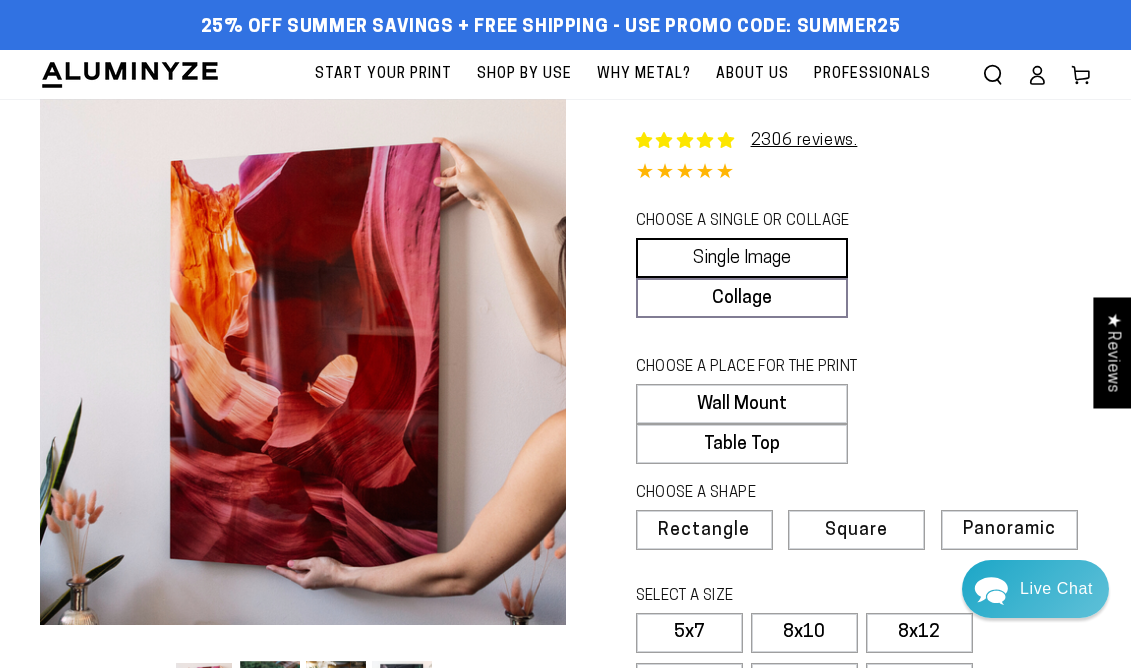 click on "Single Image" at bounding box center (742, 258) 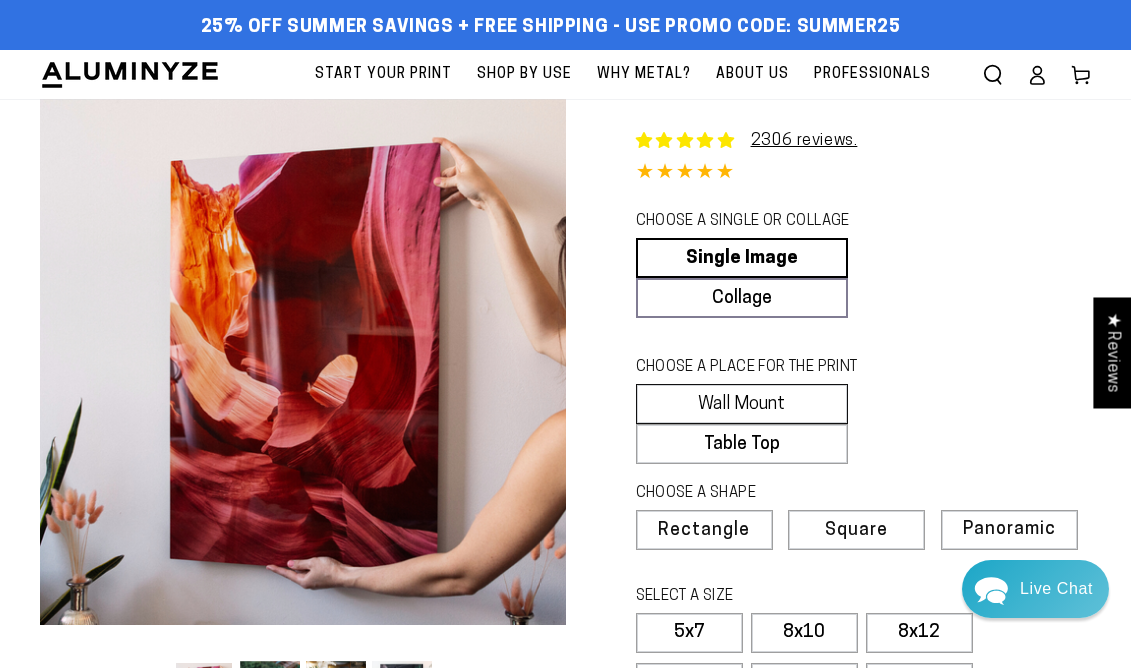 click on "Wall Mount" at bounding box center [742, 404] 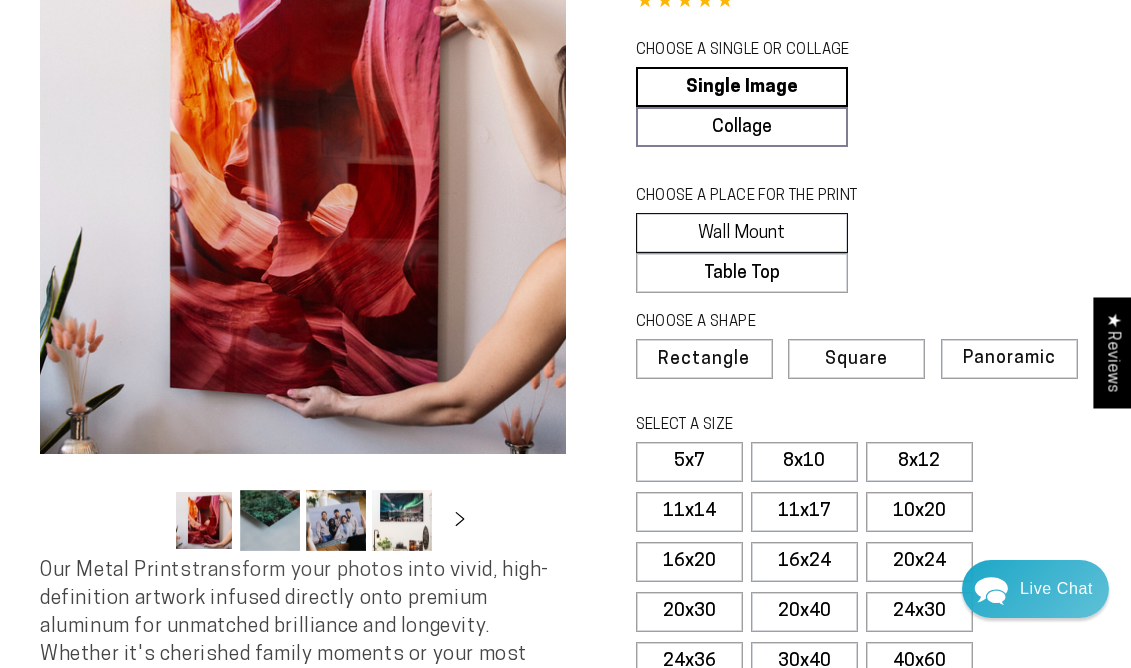 scroll, scrollTop: 175, scrollLeft: 0, axis: vertical 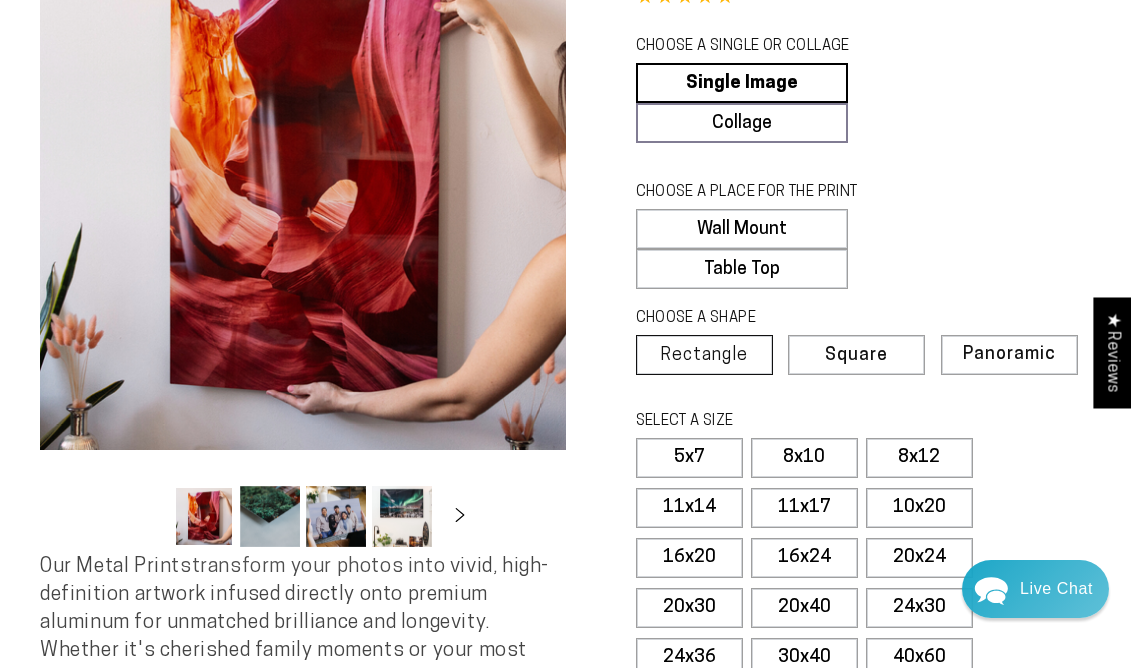 click on "Rectangle" at bounding box center (704, 356) 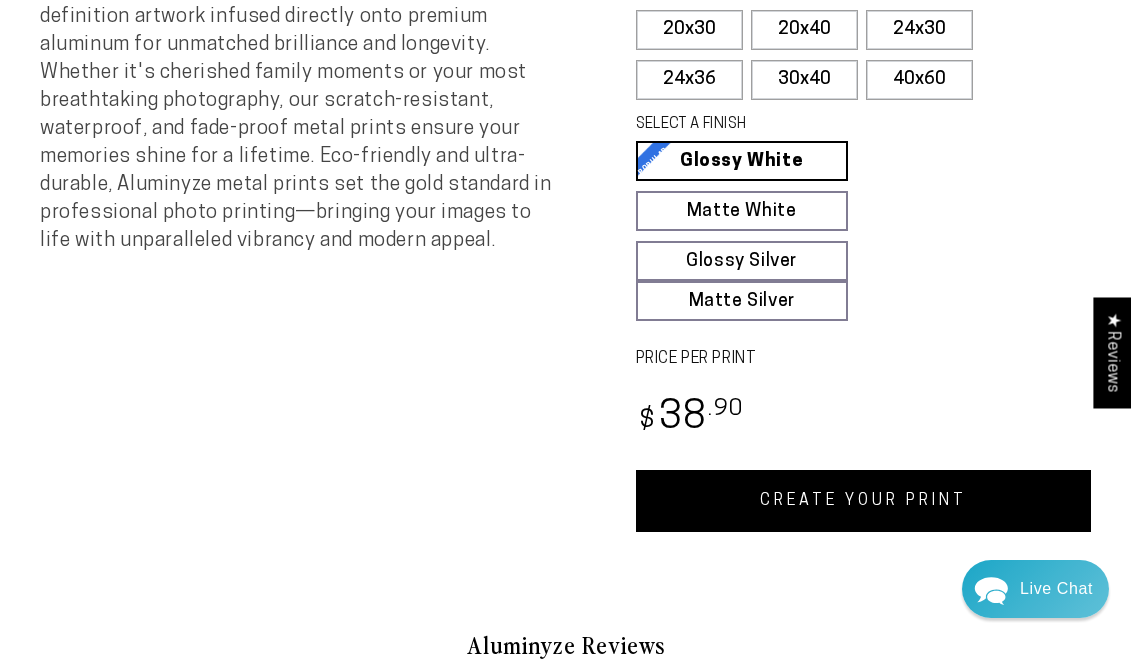 scroll, scrollTop: 754, scrollLeft: 0, axis: vertical 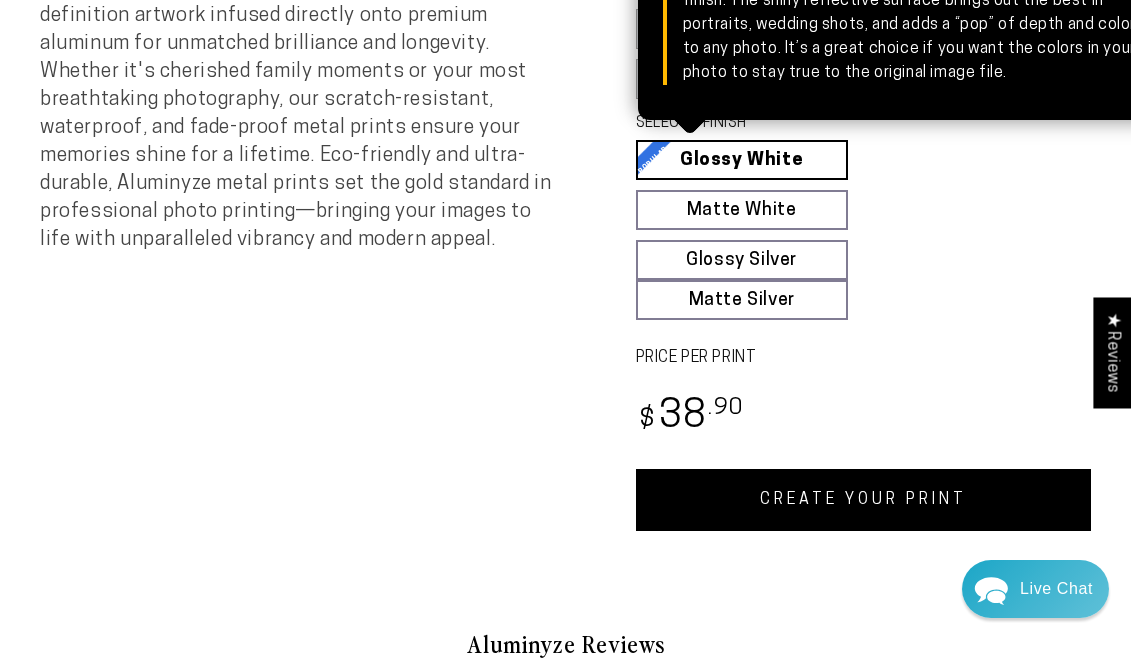 click on "Glossy White
Glossy White
Our bright white glossy surface increases color saturation and highlights the contrast in every photo. It’s our most popular finish. The shiny reflective surface brings out the best in portraits, wedding shots, and adds a “pop” of depth and color to any photo. It’s a great choice if you want the colors in your photo to stay true to the original image file." at bounding box center [742, 160] 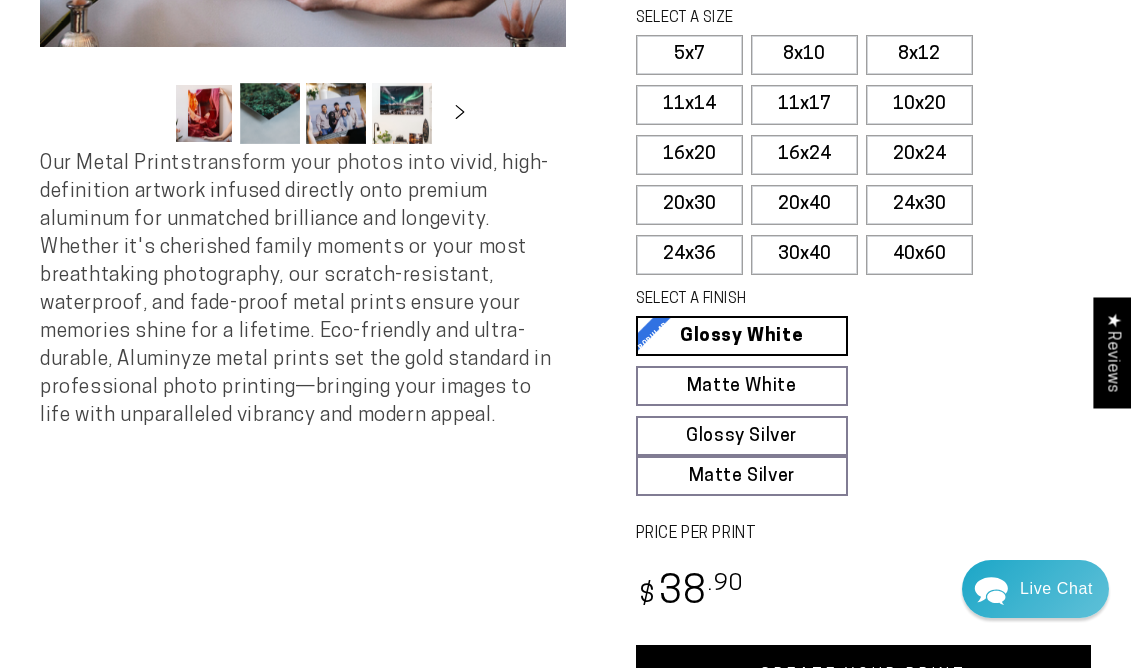 scroll, scrollTop: 583, scrollLeft: 0, axis: vertical 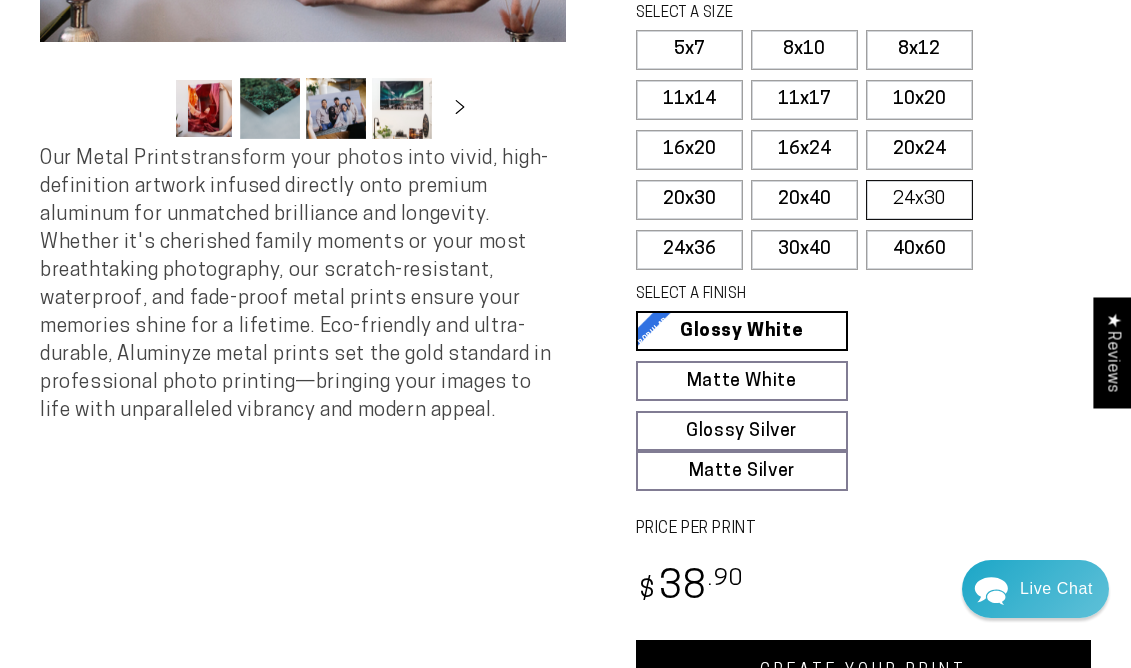 click on "24x30" at bounding box center [919, 200] 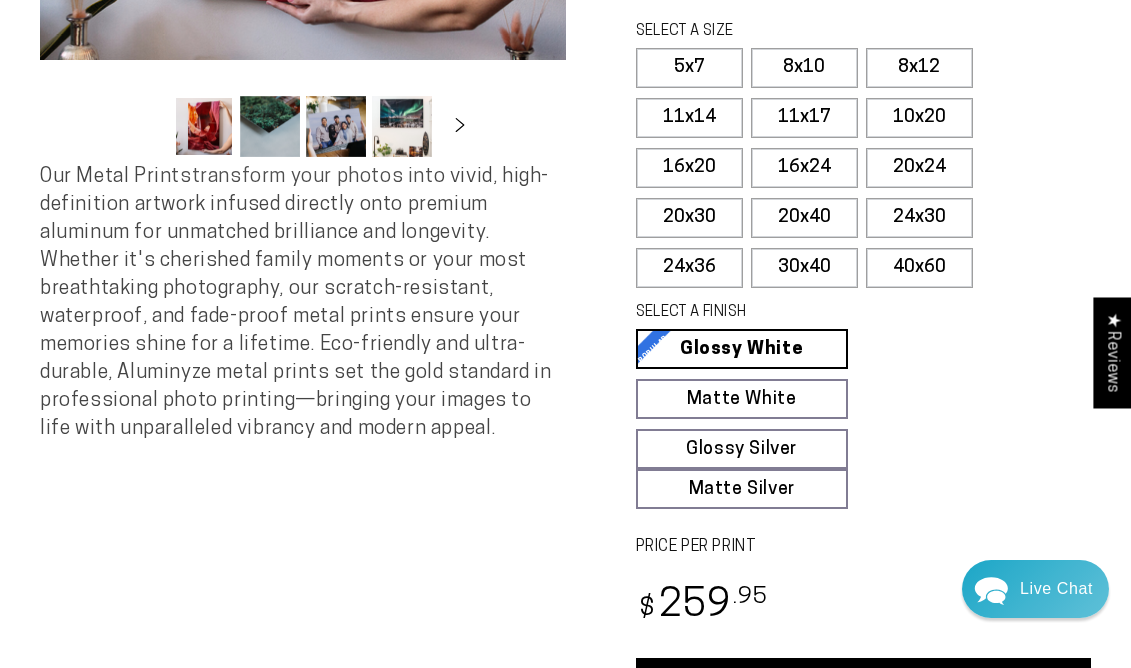 scroll, scrollTop: 564, scrollLeft: 0, axis: vertical 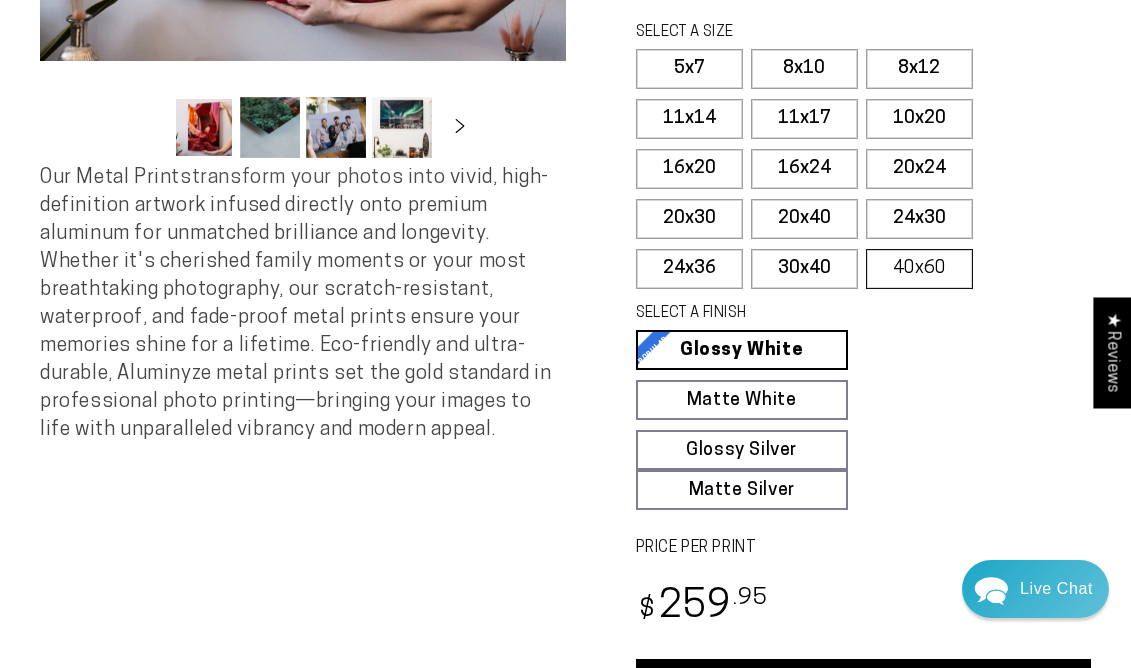 click on "40x60" at bounding box center [919, 269] 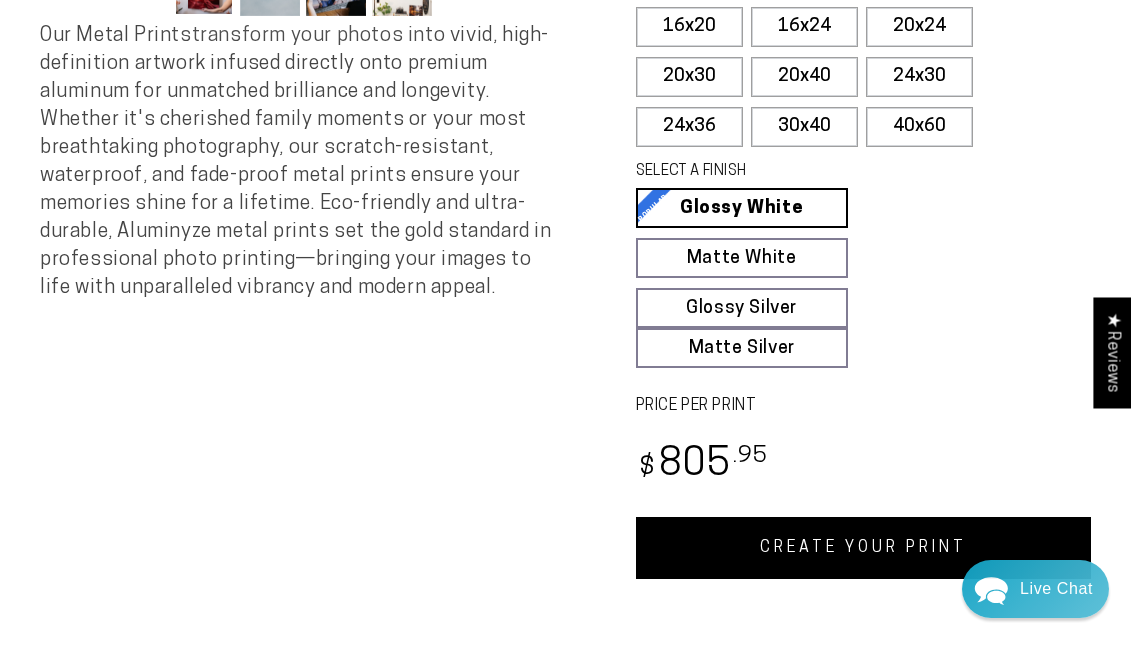scroll, scrollTop: 703, scrollLeft: 0, axis: vertical 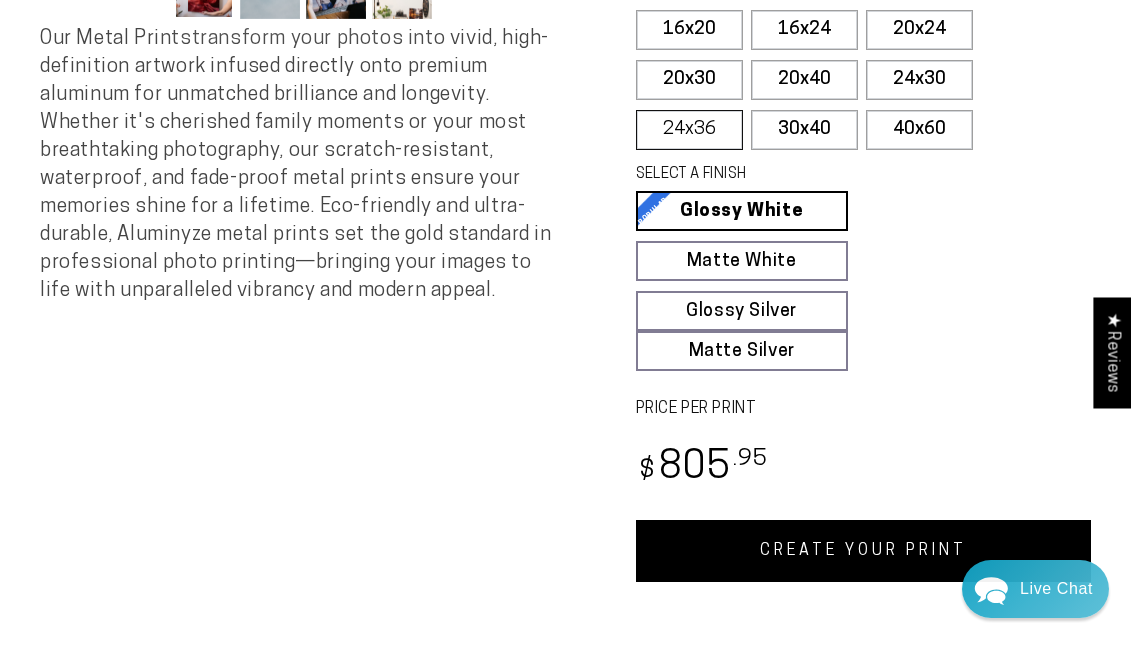 click on "24x36" at bounding box center [689, 130] 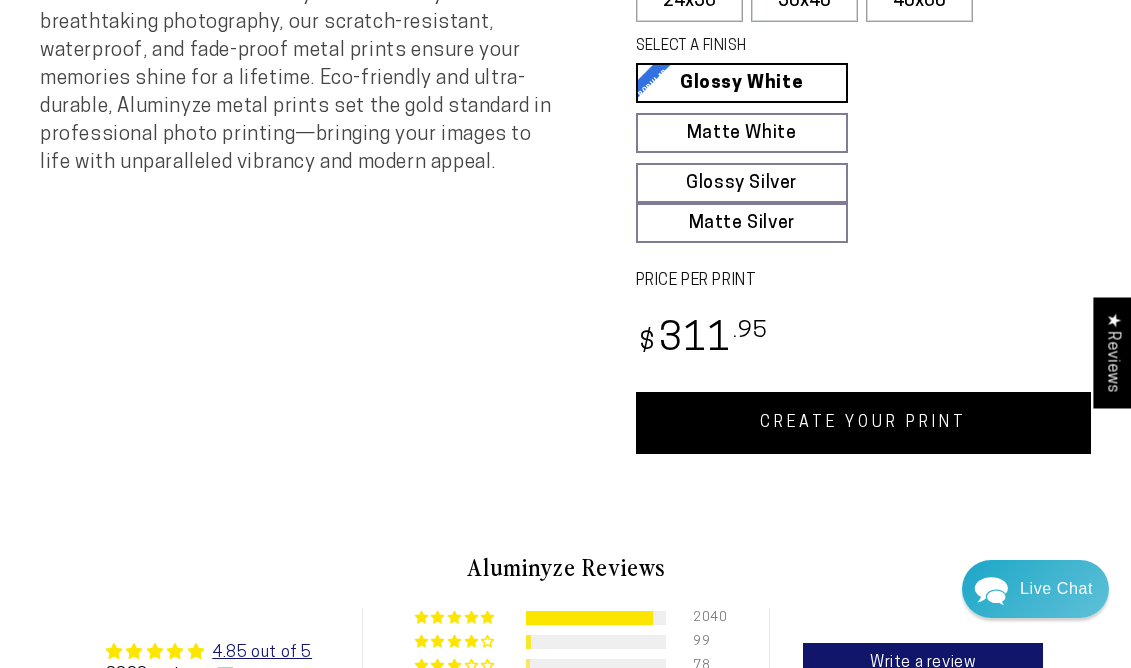scroll, scrollTop: 826, scrollLeft: 0, axis: vertical 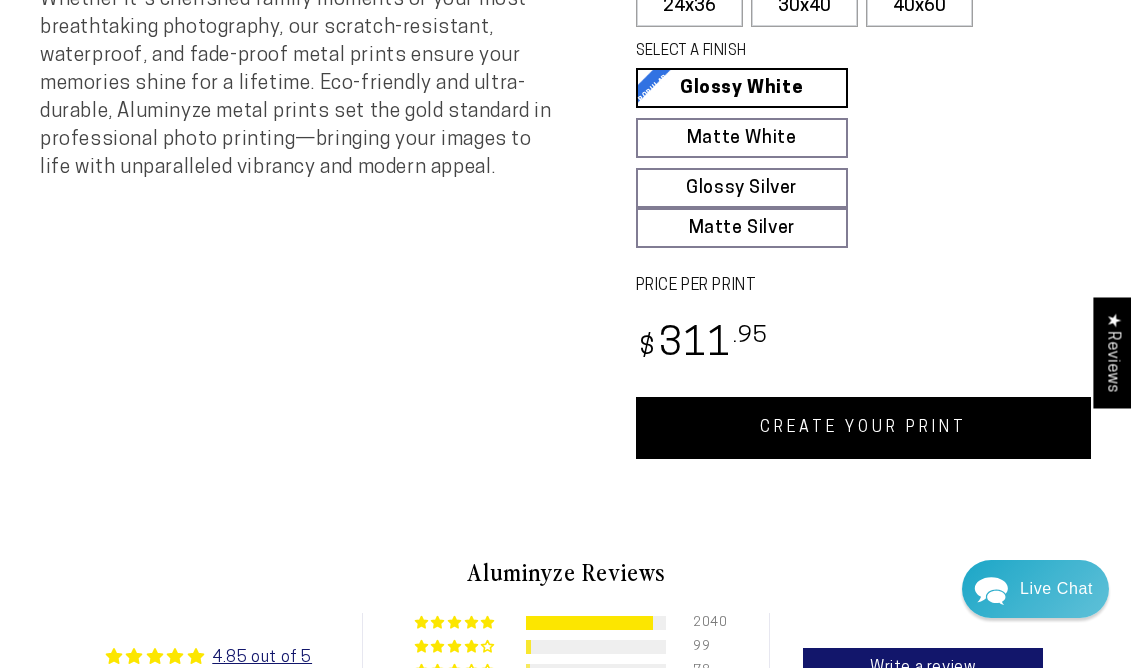 click on "24x30" at bounding box center (919, -43) 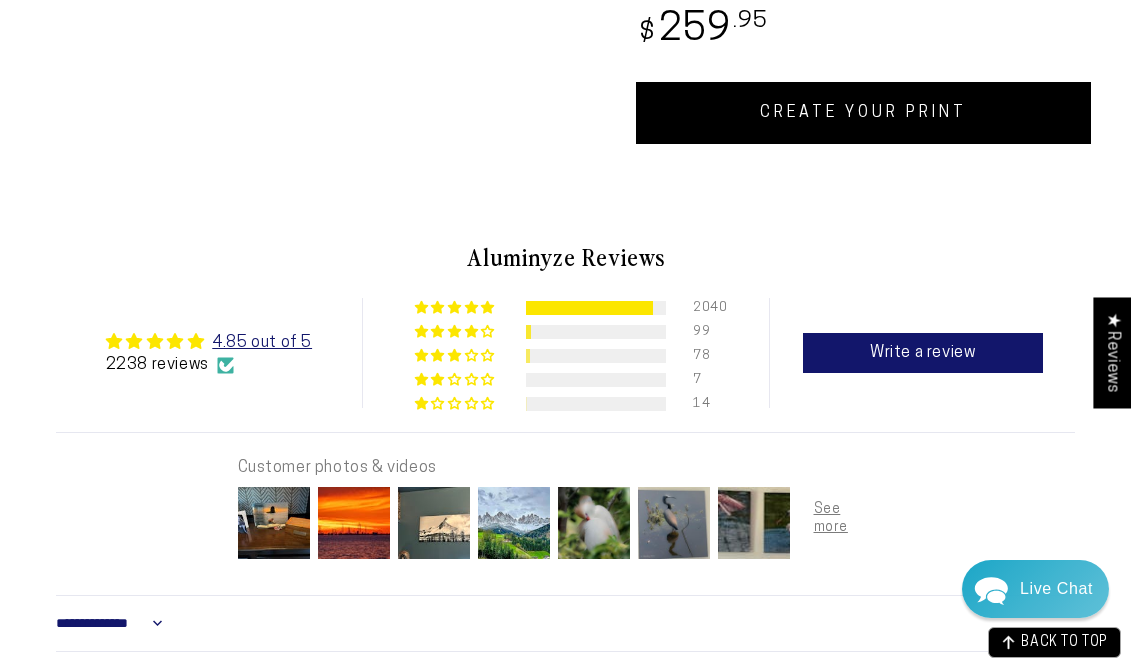 scroll, scrollTop: 1150, scrollLeft: 0, axis: vertical 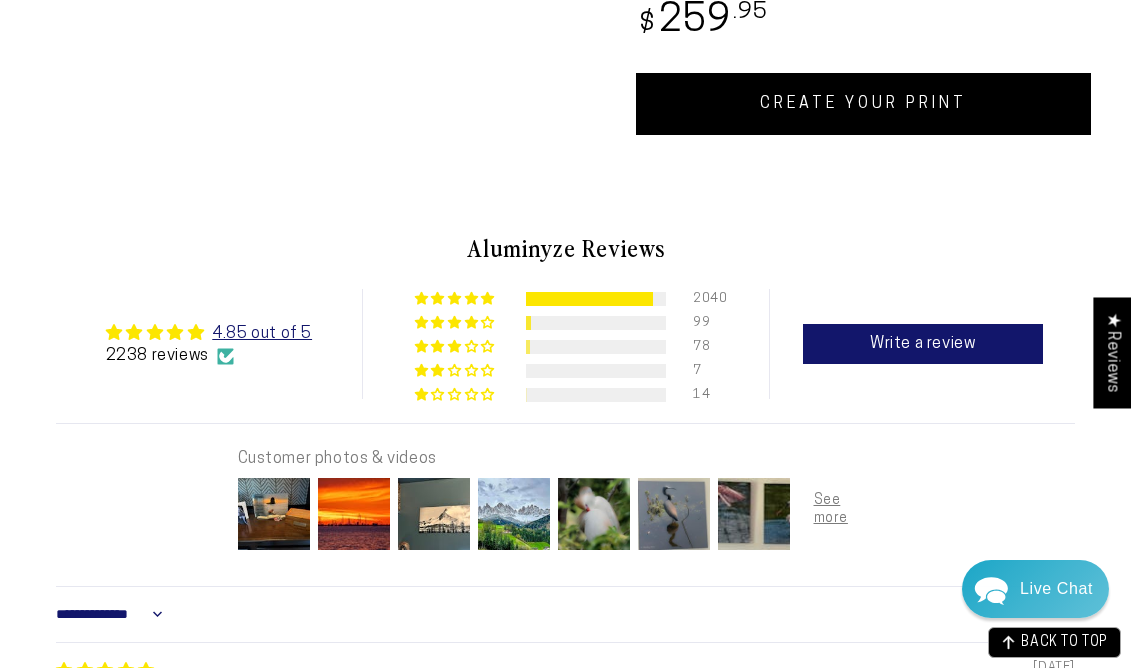 click on "CREATE YOUR PRINT" at bounding box center [864, 104] 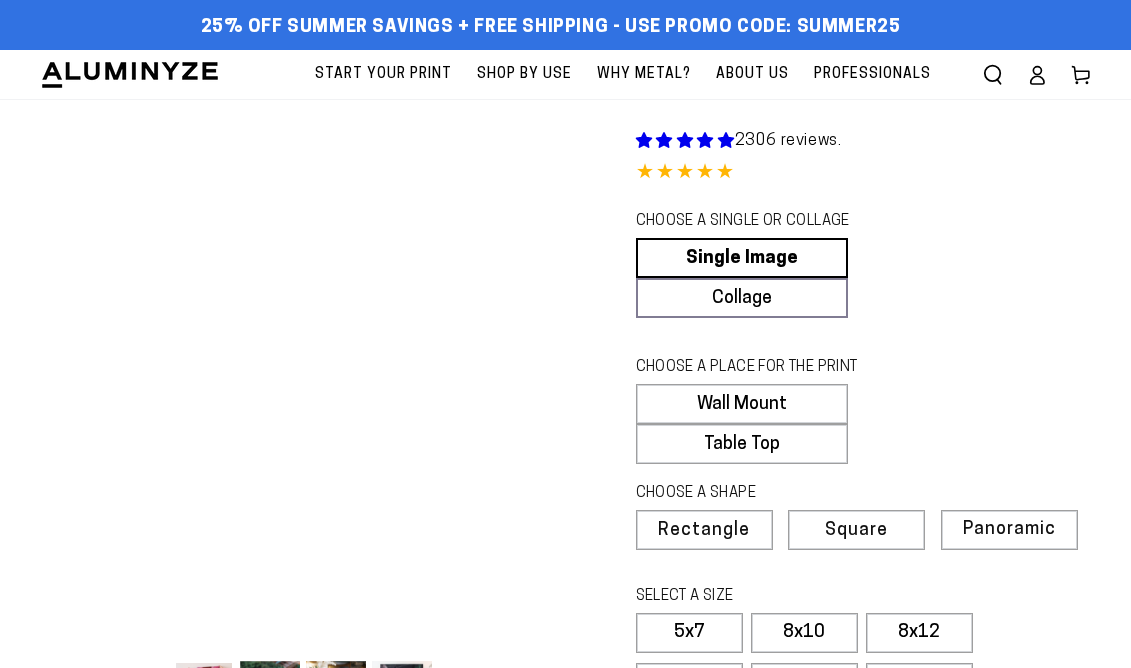 scroll, scrollTop: 1205, scrollLeft: 0, axis: vertical 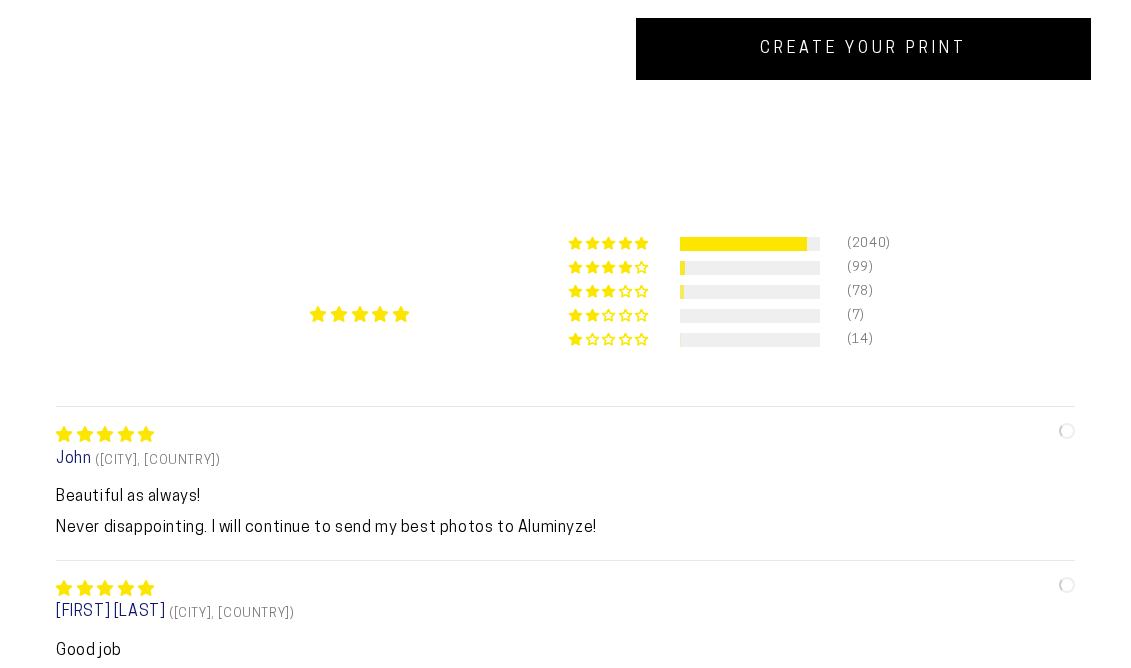 select on "**********" 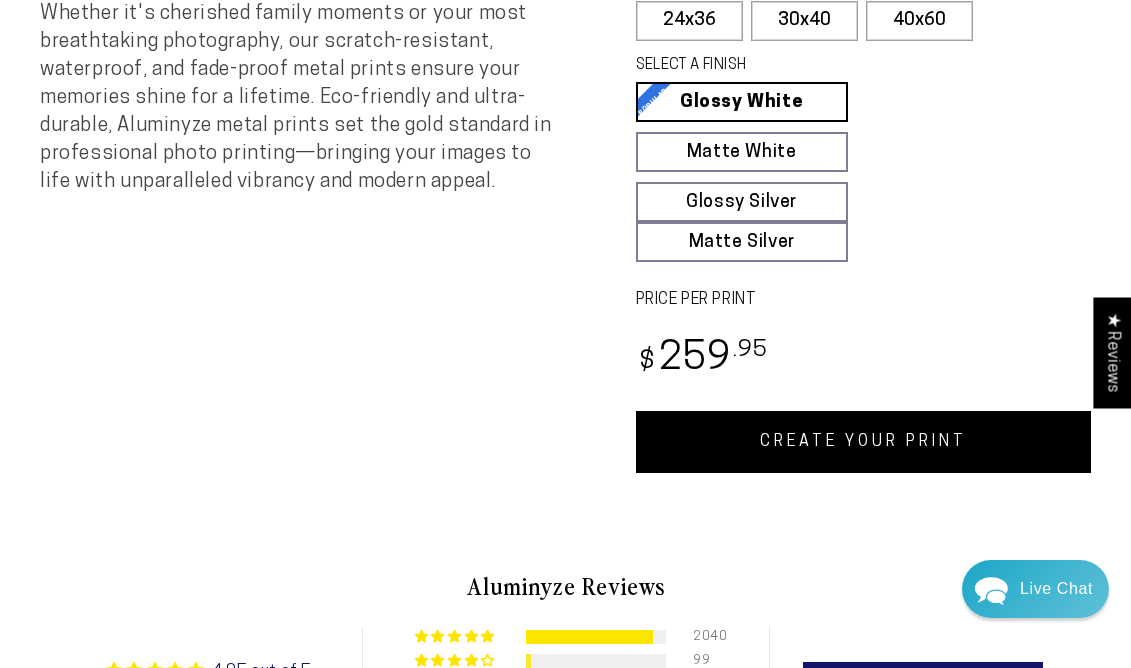 scroll, scrollTop: 0, scrollLeft: 0, axis: both 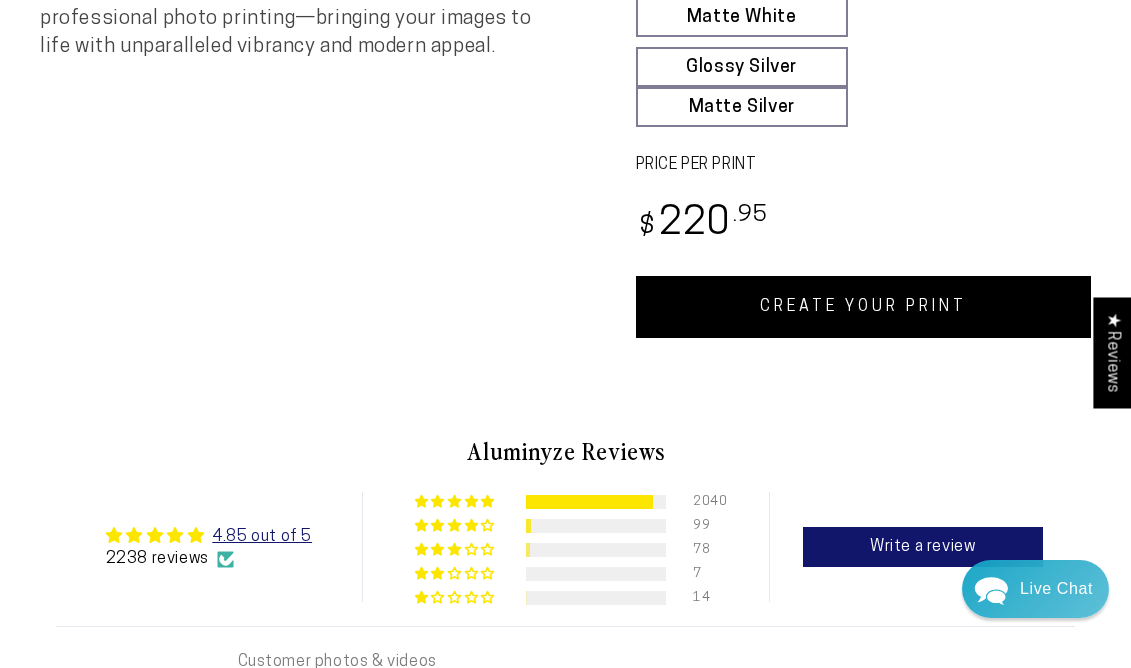 click on "CREATE YOUR PRINT" at bounding box center [864, 307] 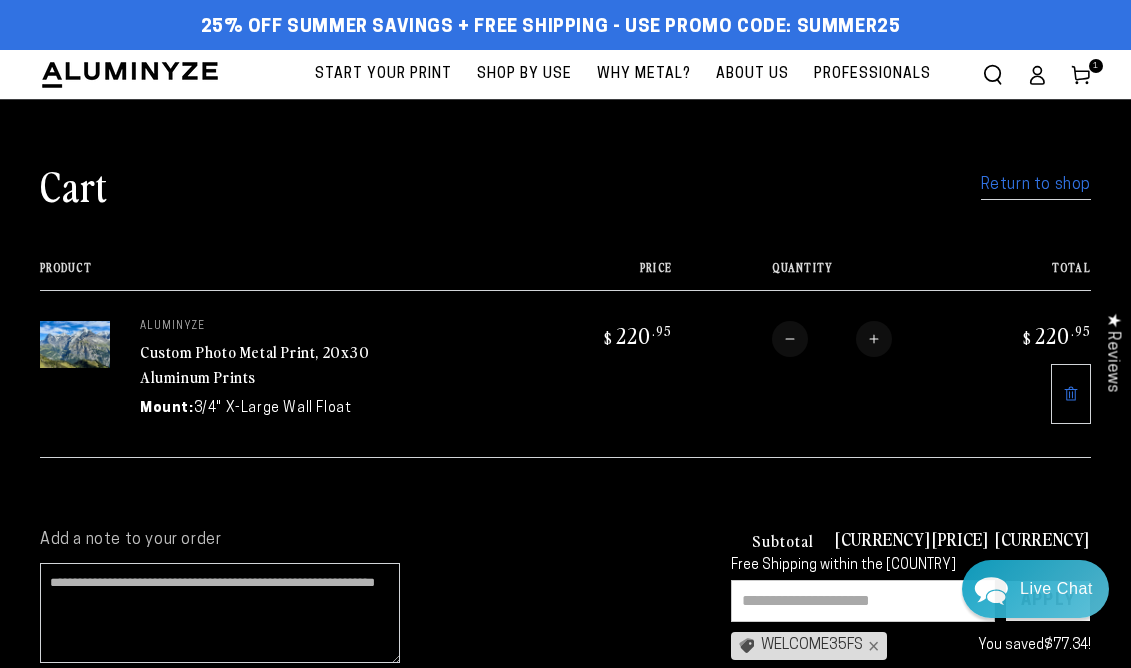 scroll, scrollTop: 0, scrollLeft: 0, axis: both 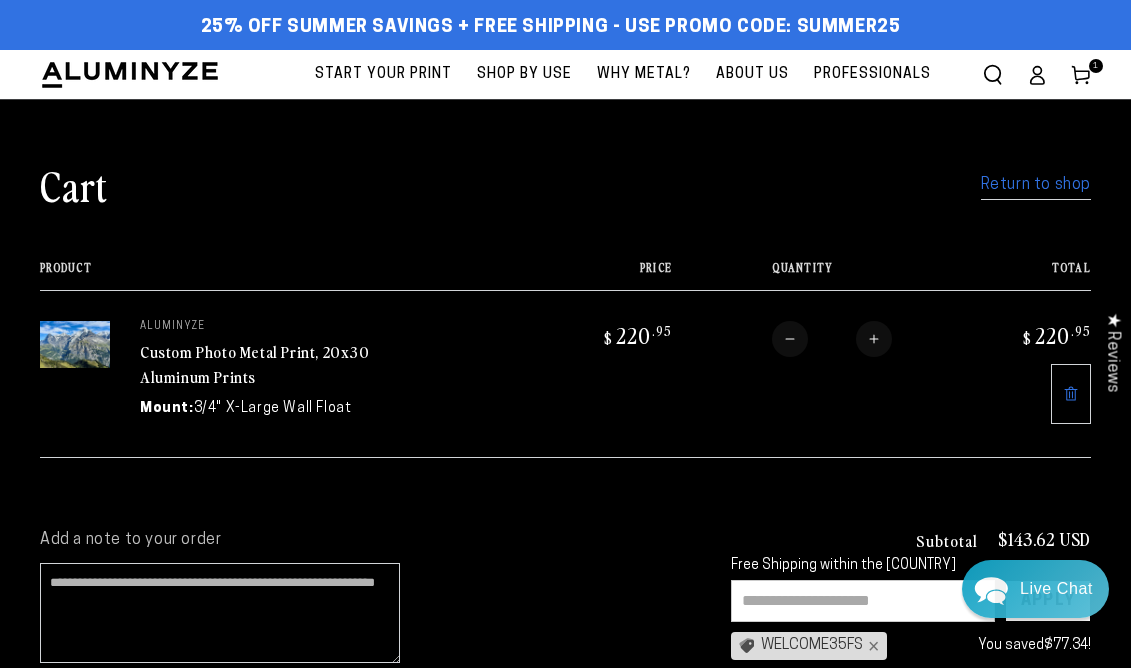 click 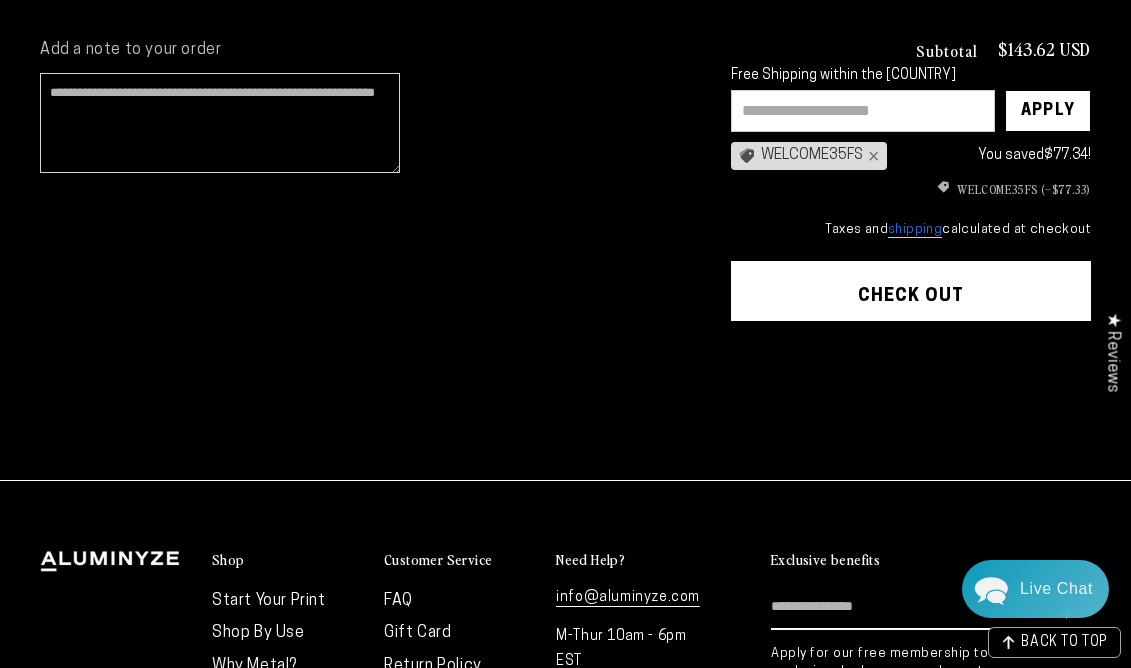 scroll, scrollTop: 493, scrollLeft: 0, axis: vertical 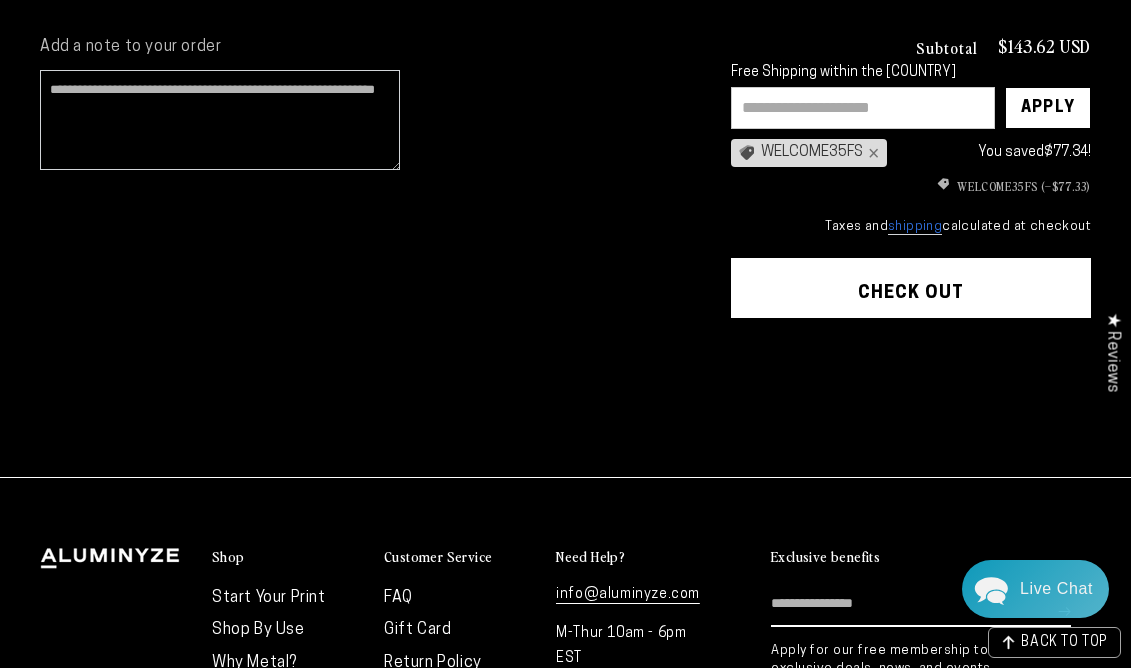 click at bounding box center [863, 108] 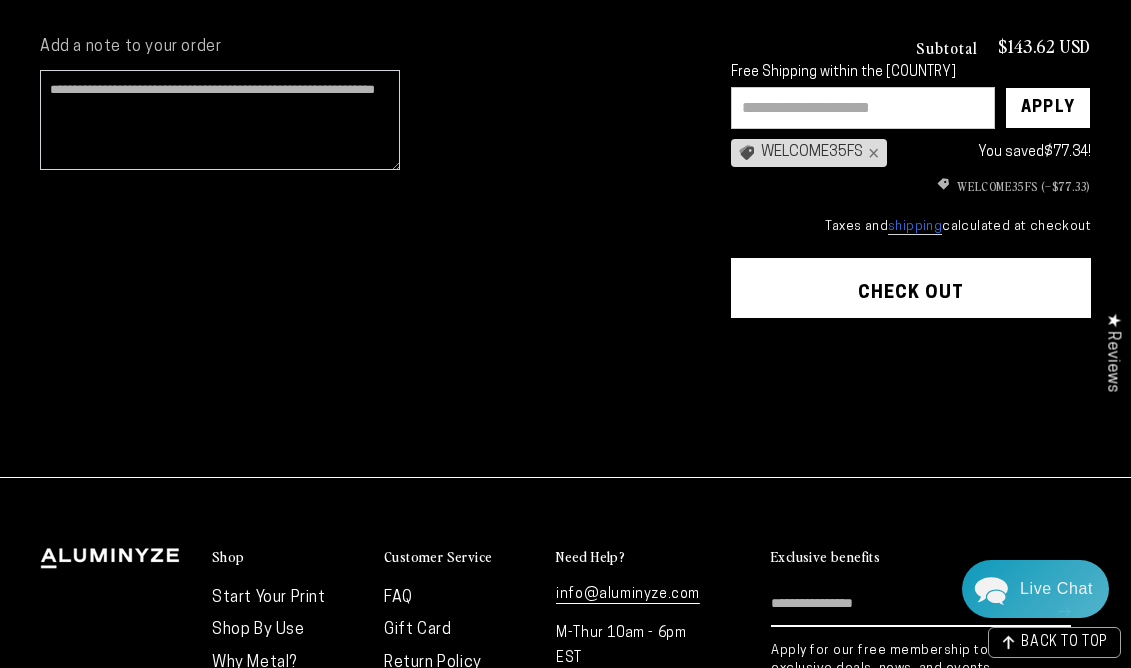 click on "WELCOME35FS ×" at bounding box center (809, 153) 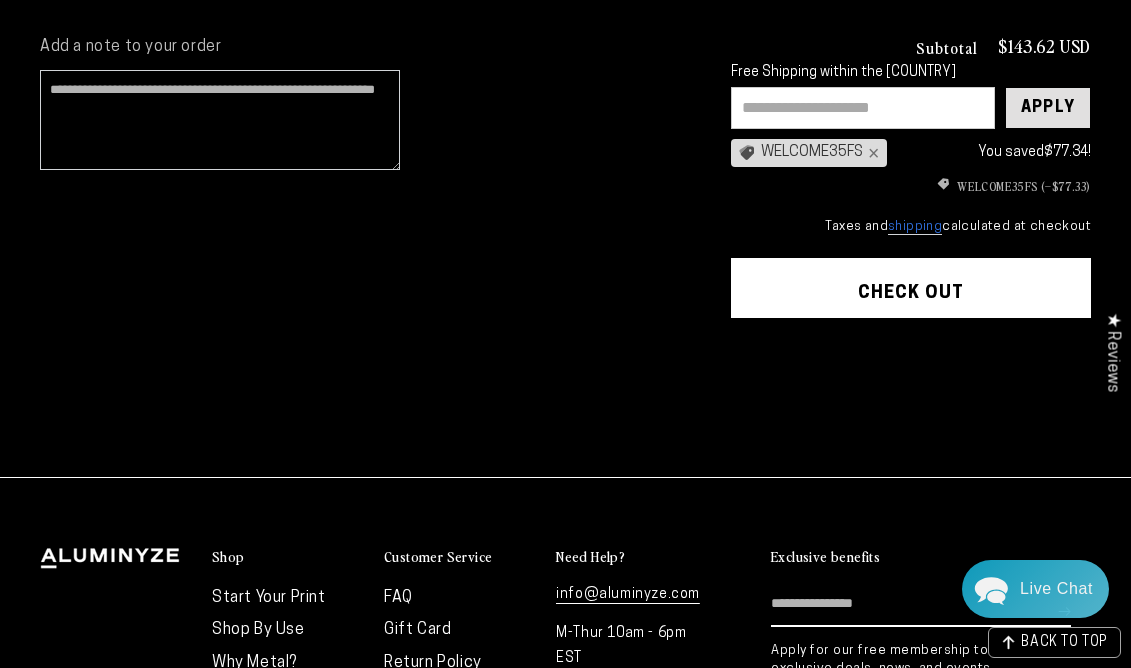 click on "Apply" at bounding box center (1048, 108) 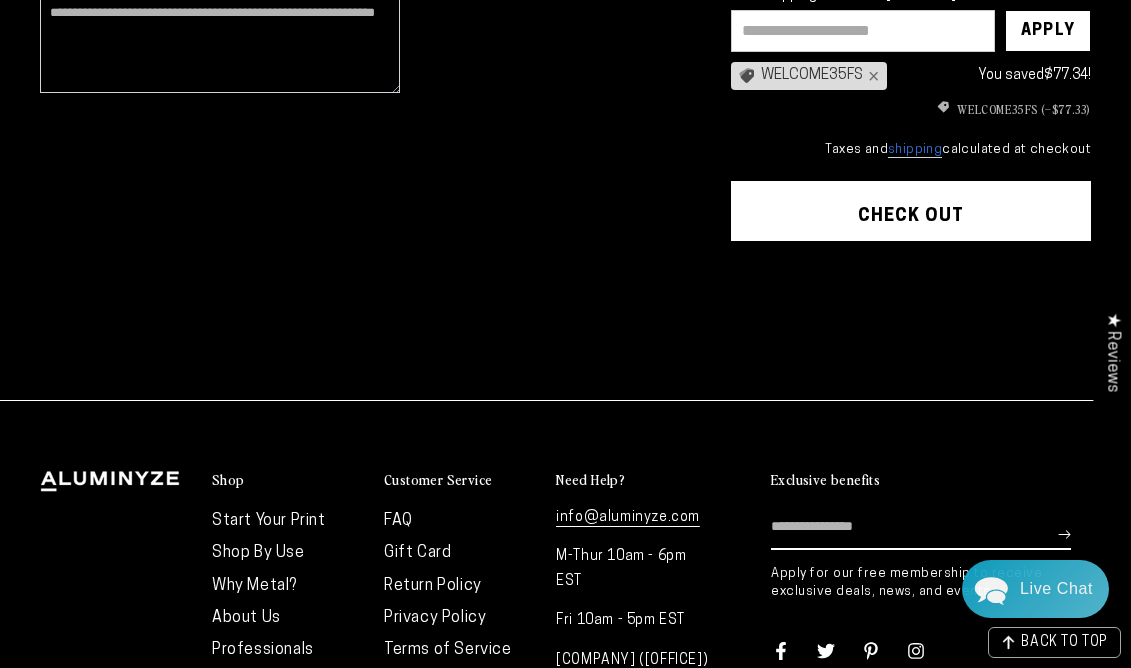 scroll, scrollTop: 581, scrollLeft: 0, axis: vertical 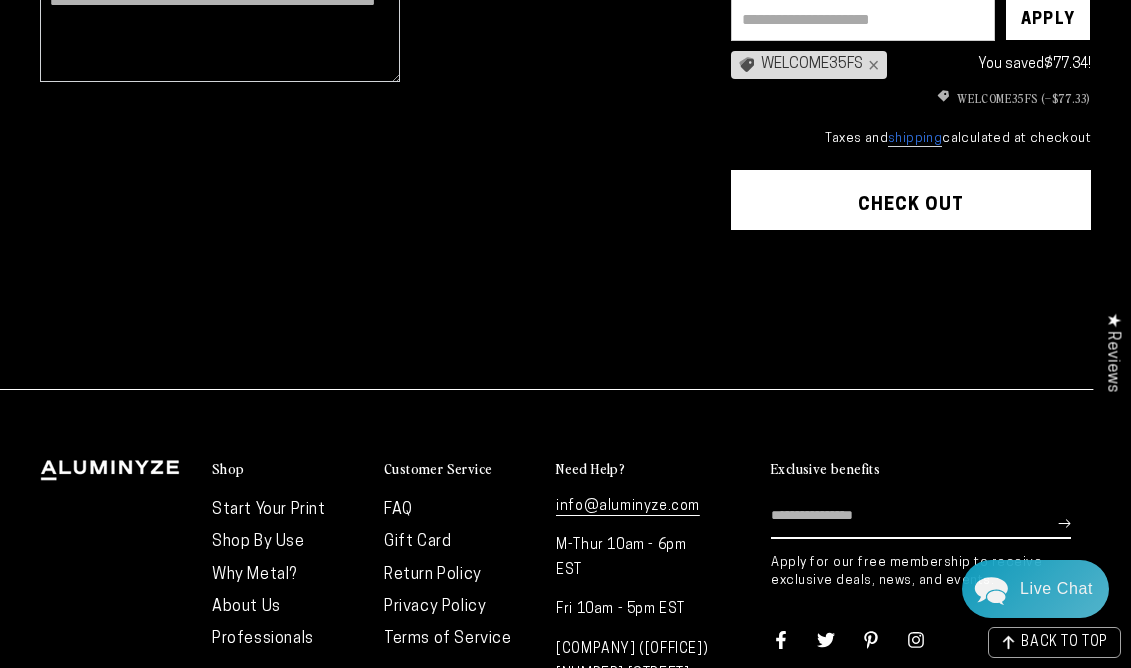 click on "Check out" at bounding box center (911, 200) 